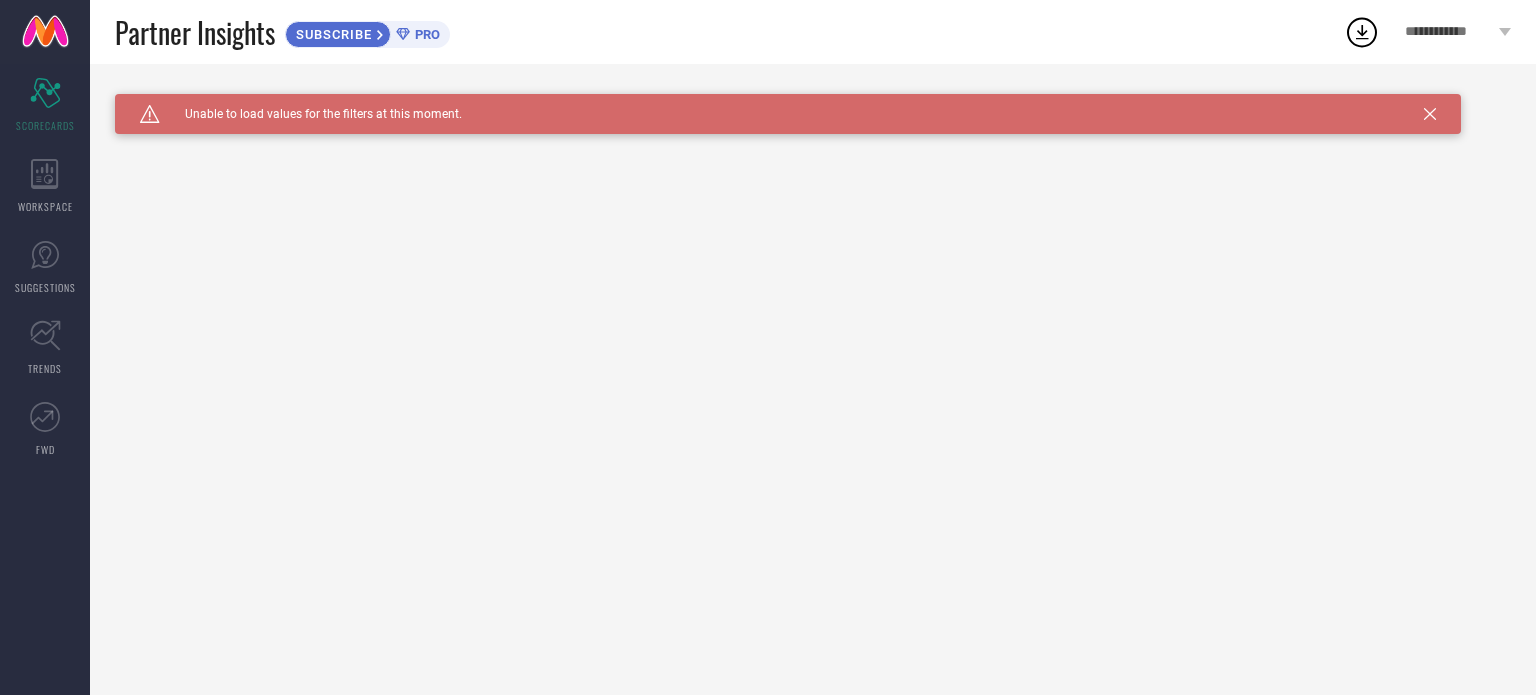 scroll, scrollTop: 0, scrollLeft: 0, axis: both 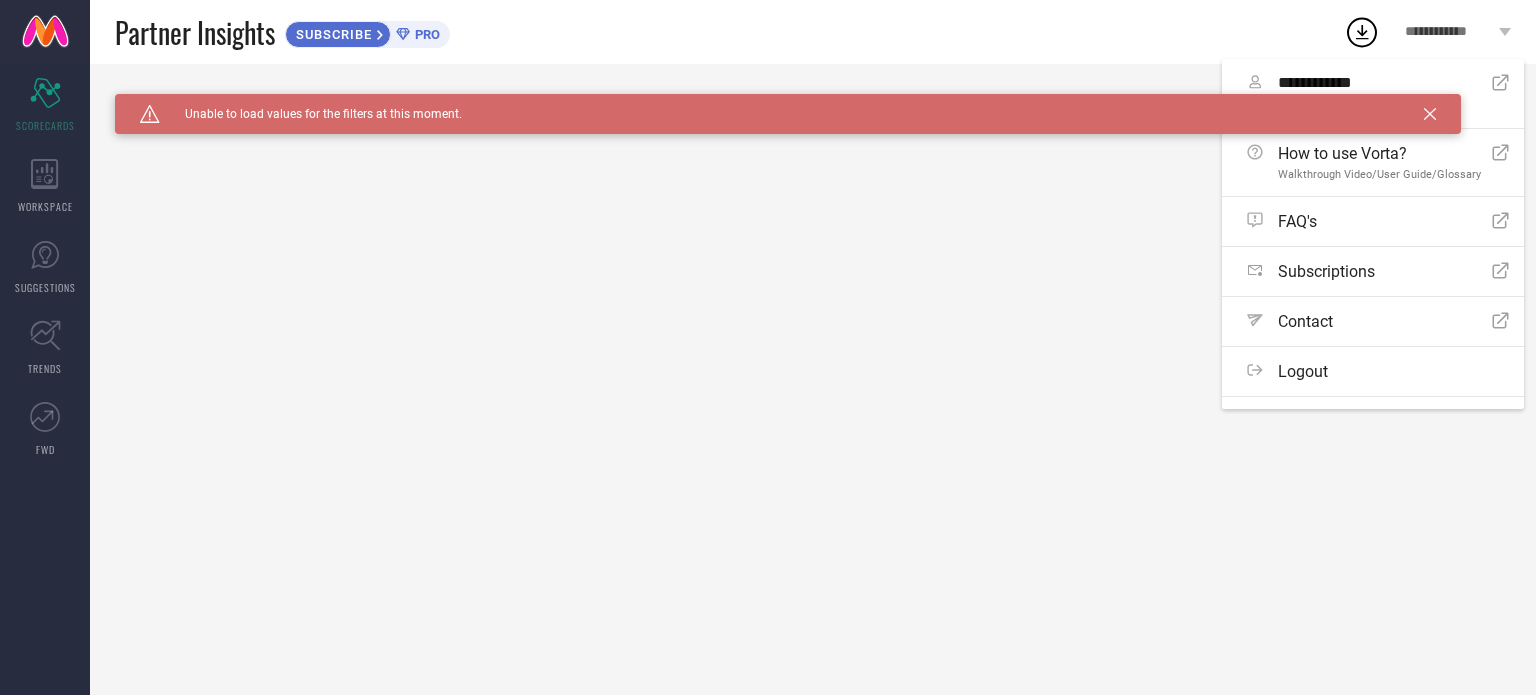click 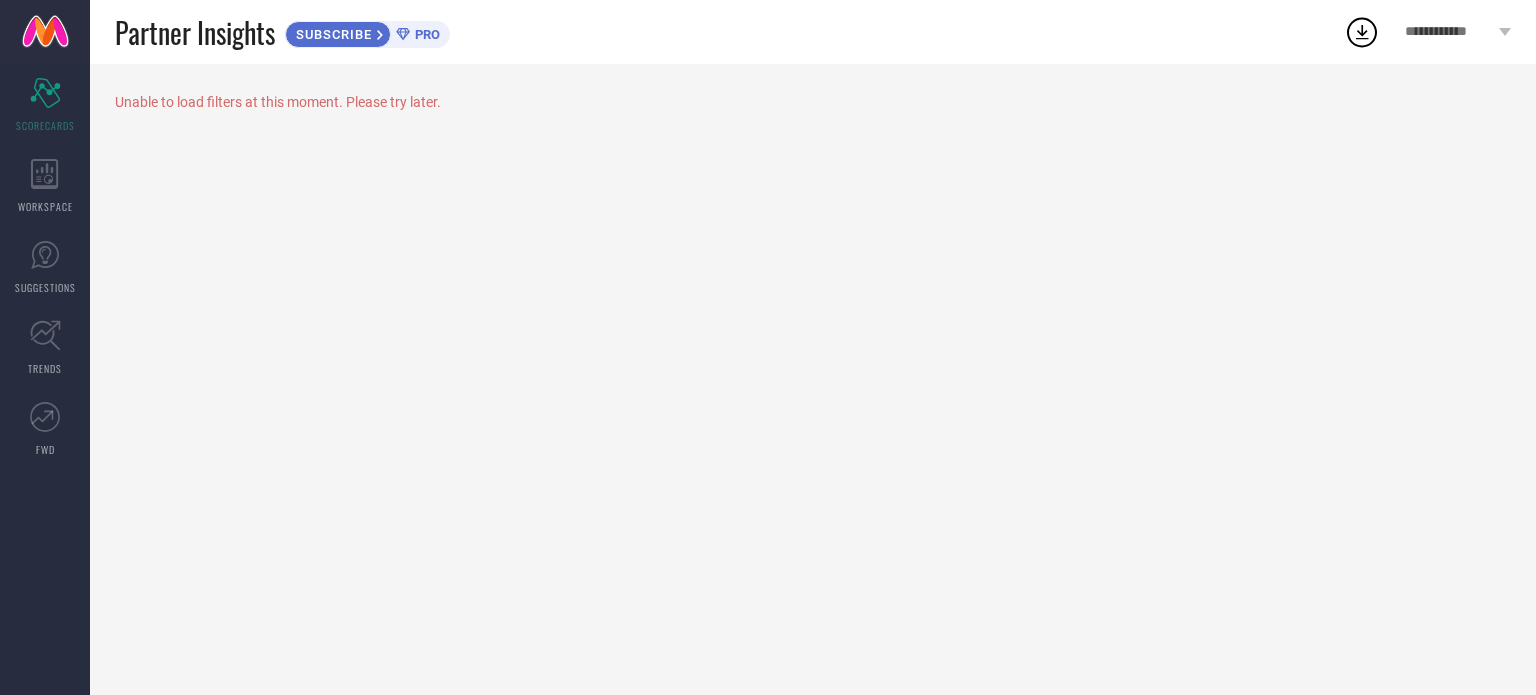 click on "**********" at bounding box center (1449, 32) 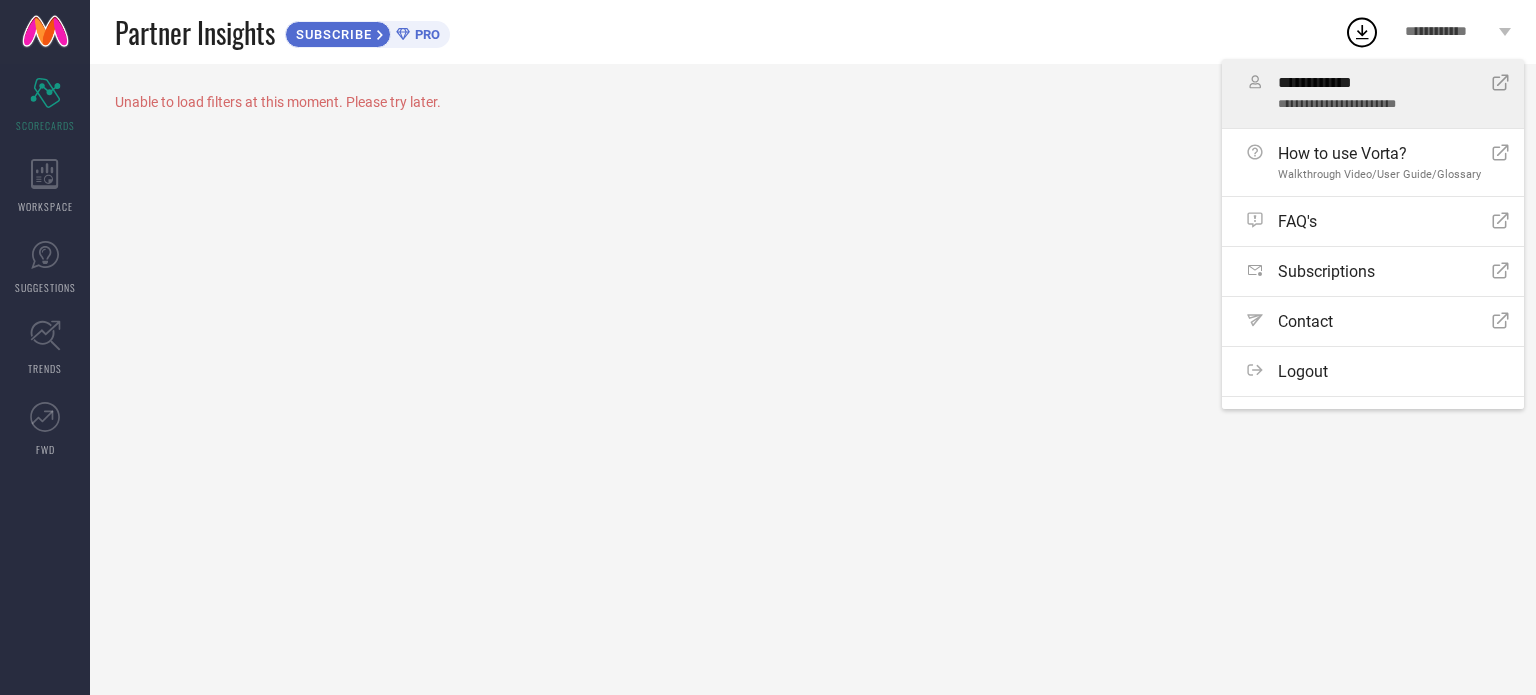 click on "**********" at bounding box center (1377, 105) 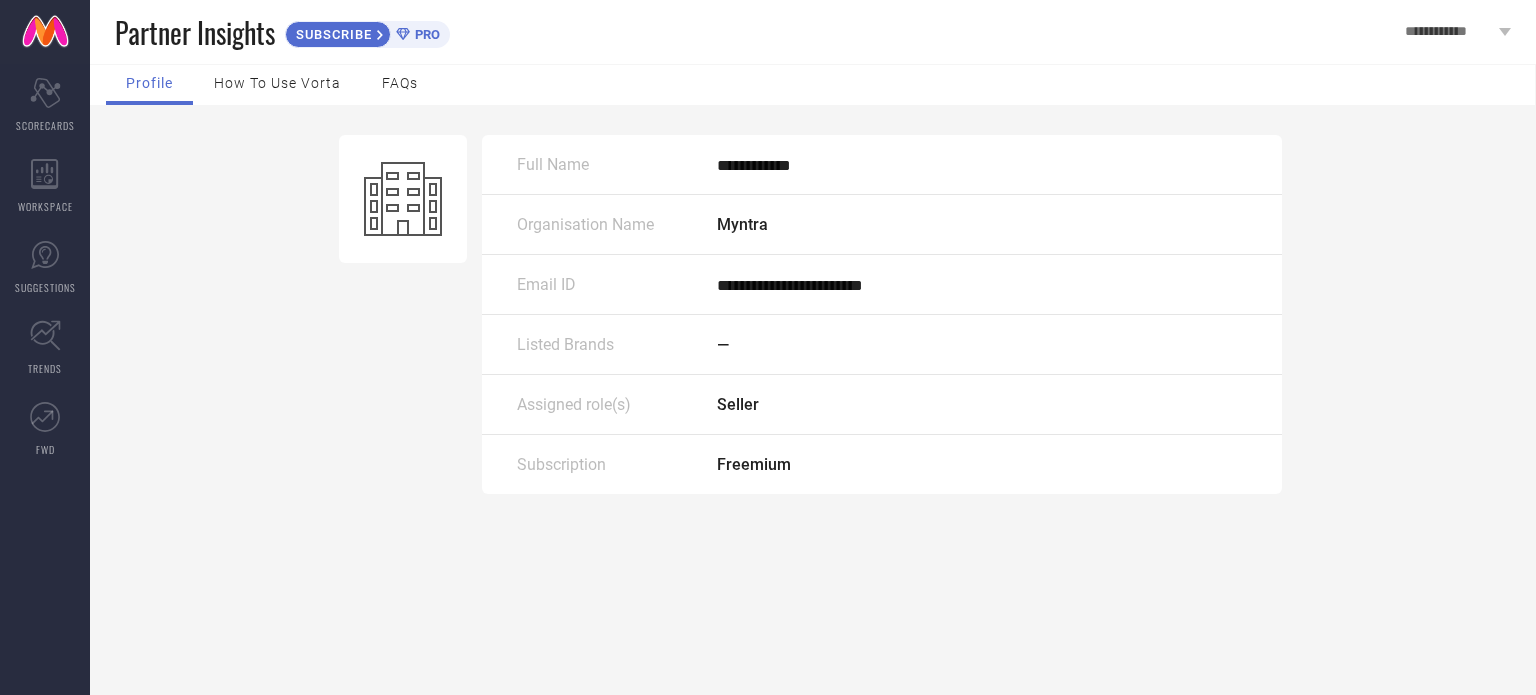 scroll, scrollTop: 0, scrollLeft: 0, axis: both 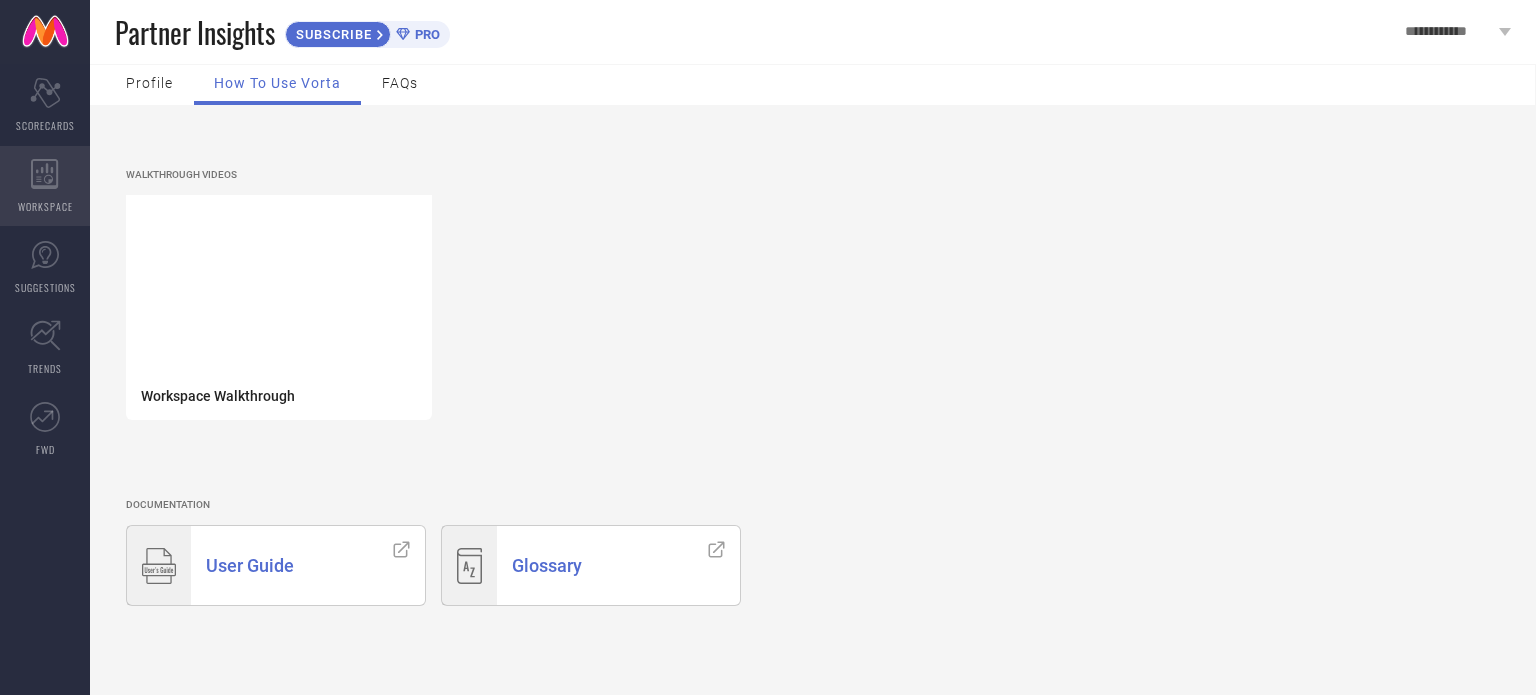 click on "WORKSPACE" at bounding box center [45, 186] 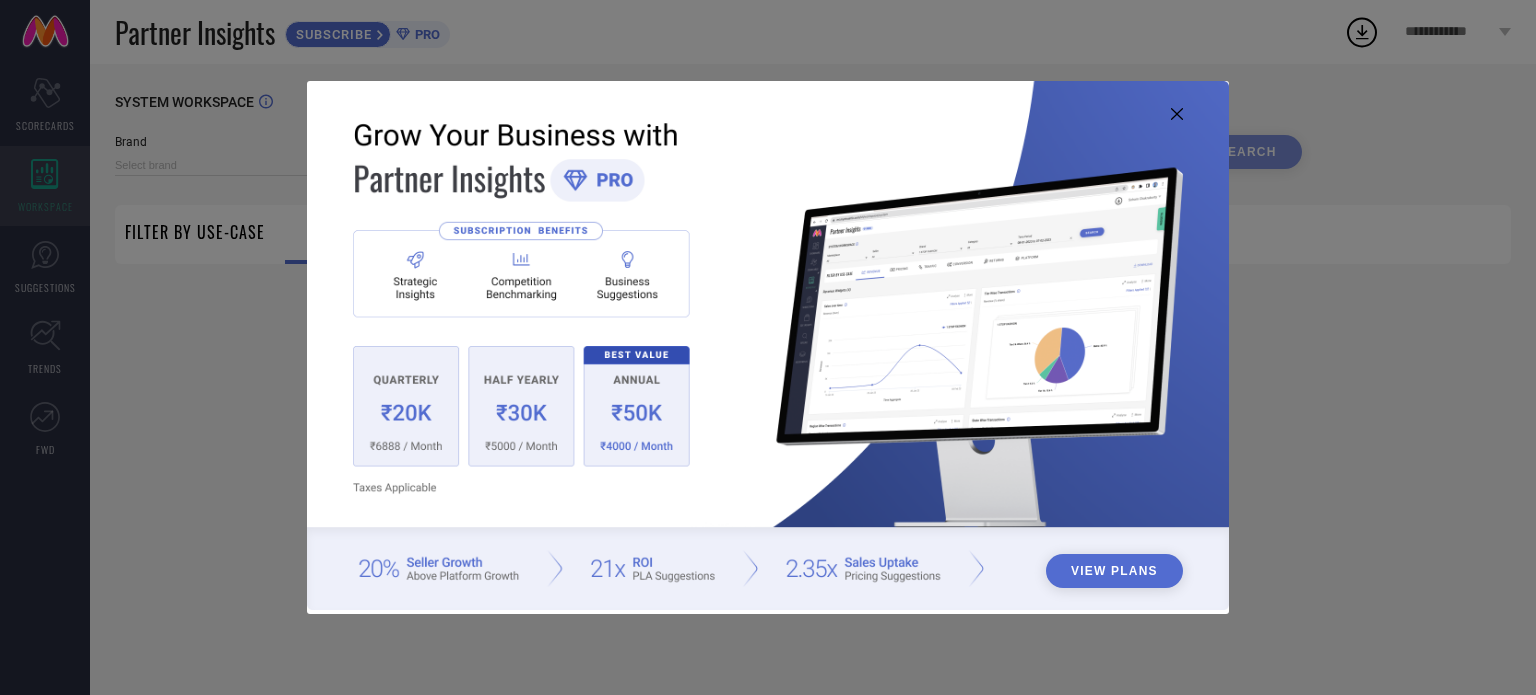 type on "1 STOP FASHION" 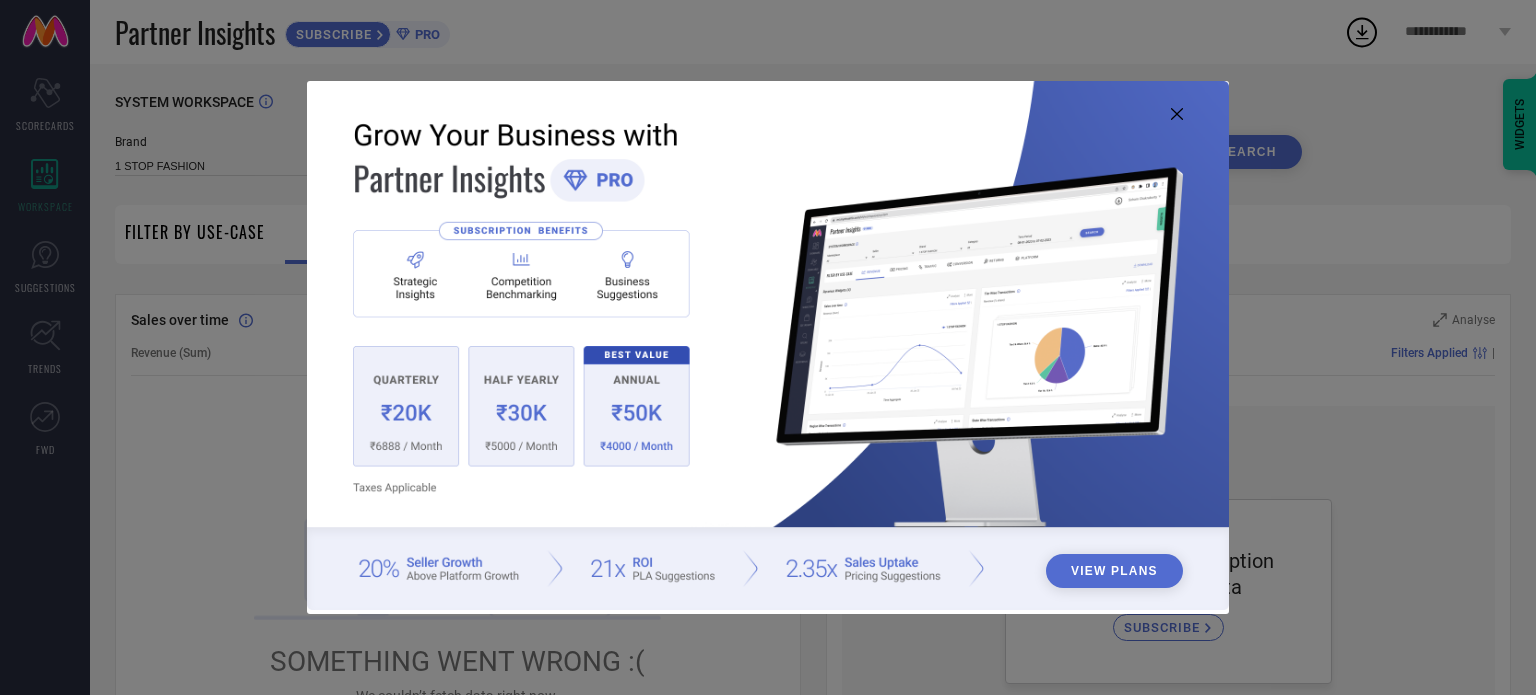 click on "View Plans" at bounding box center [768, 347] 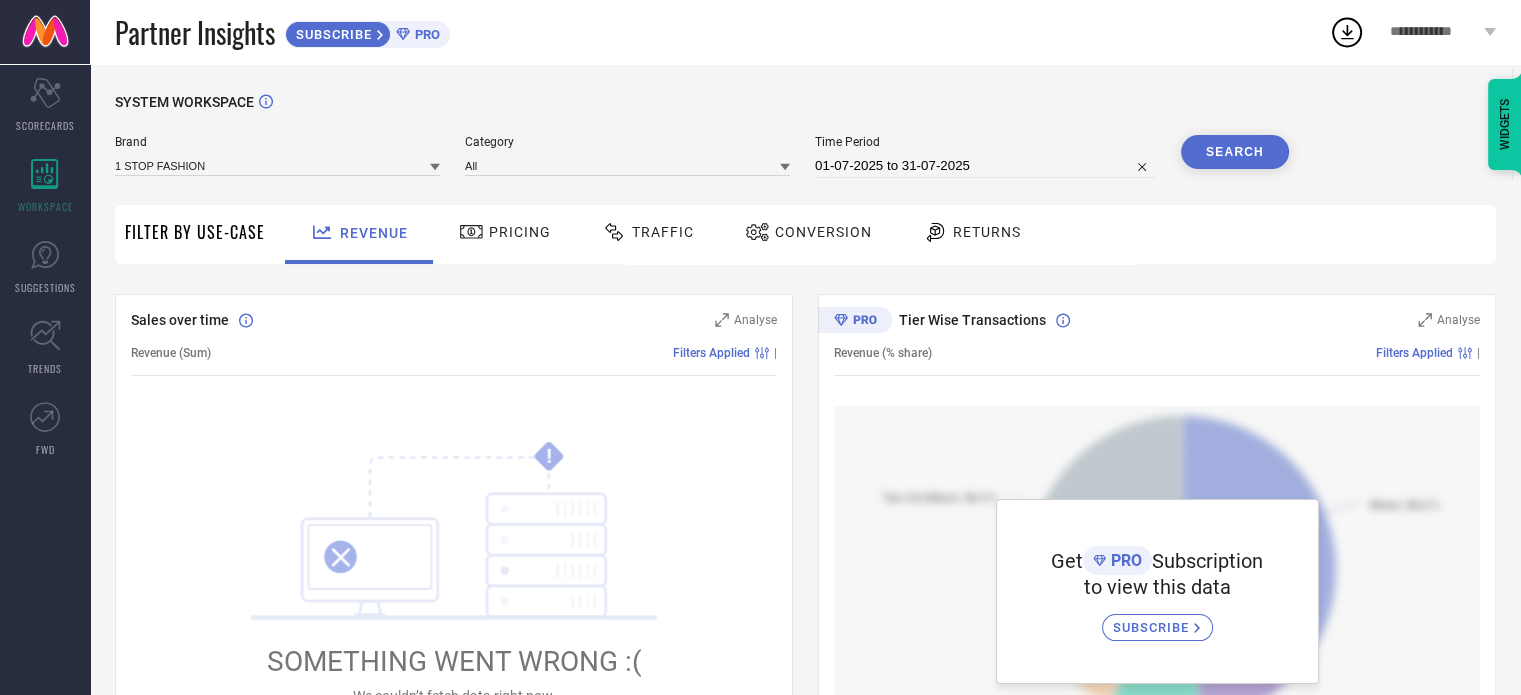 click on "SCORECARDS" at bounding box center [45, 125] 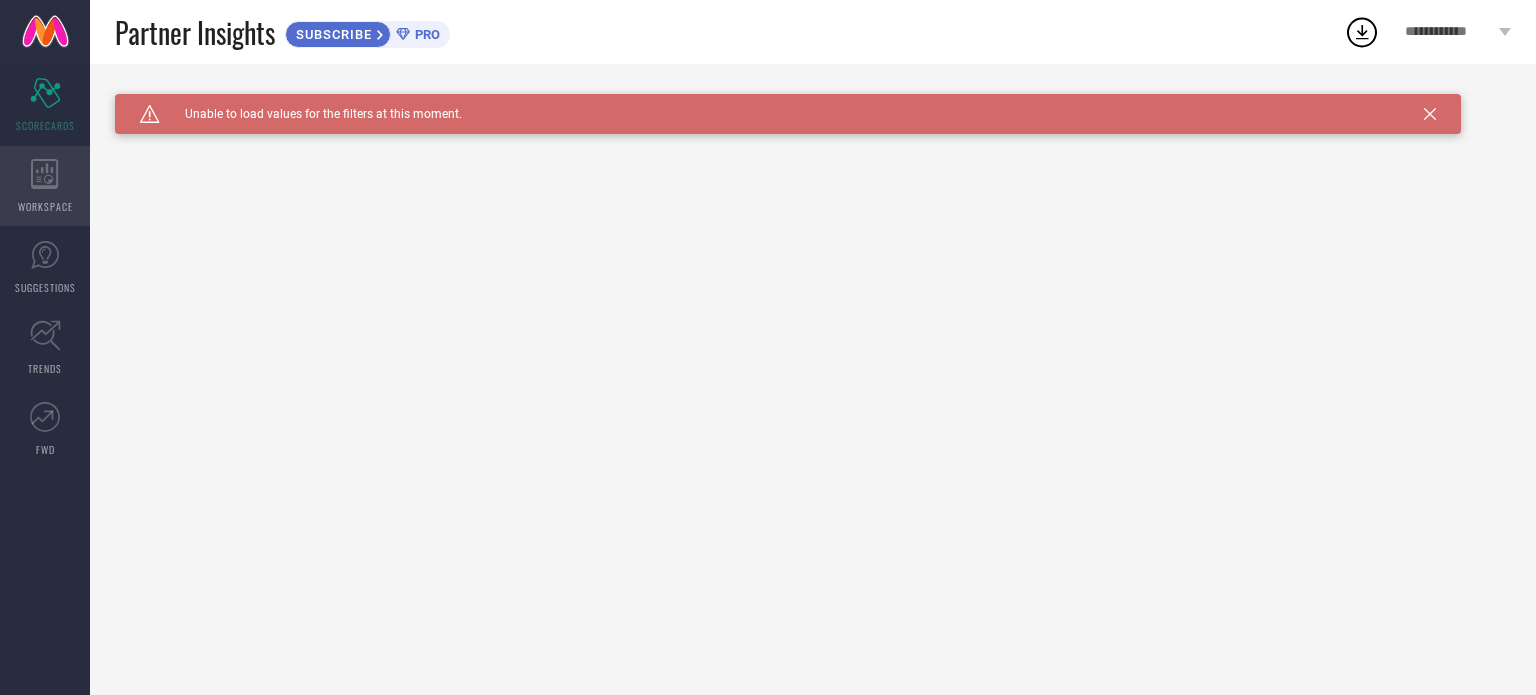 click 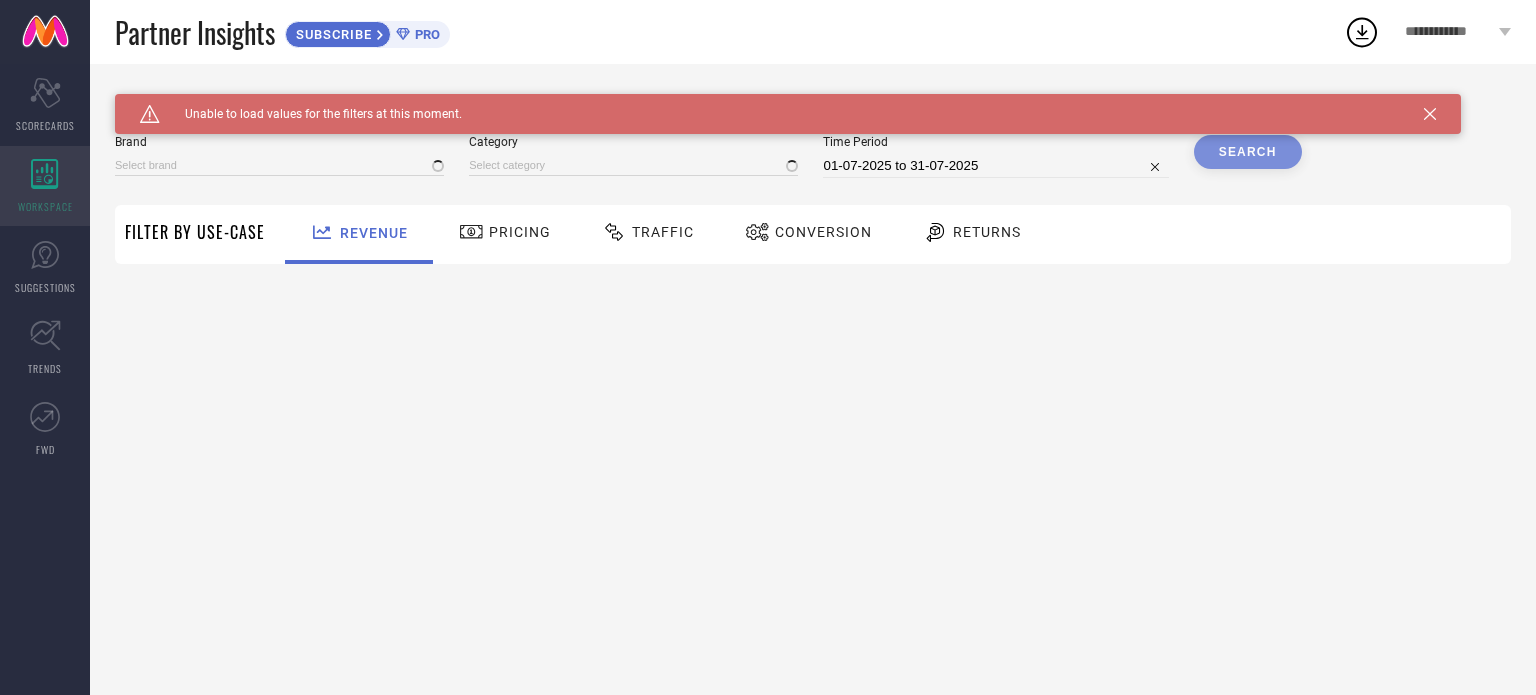 type on "1 STOP FASHION" 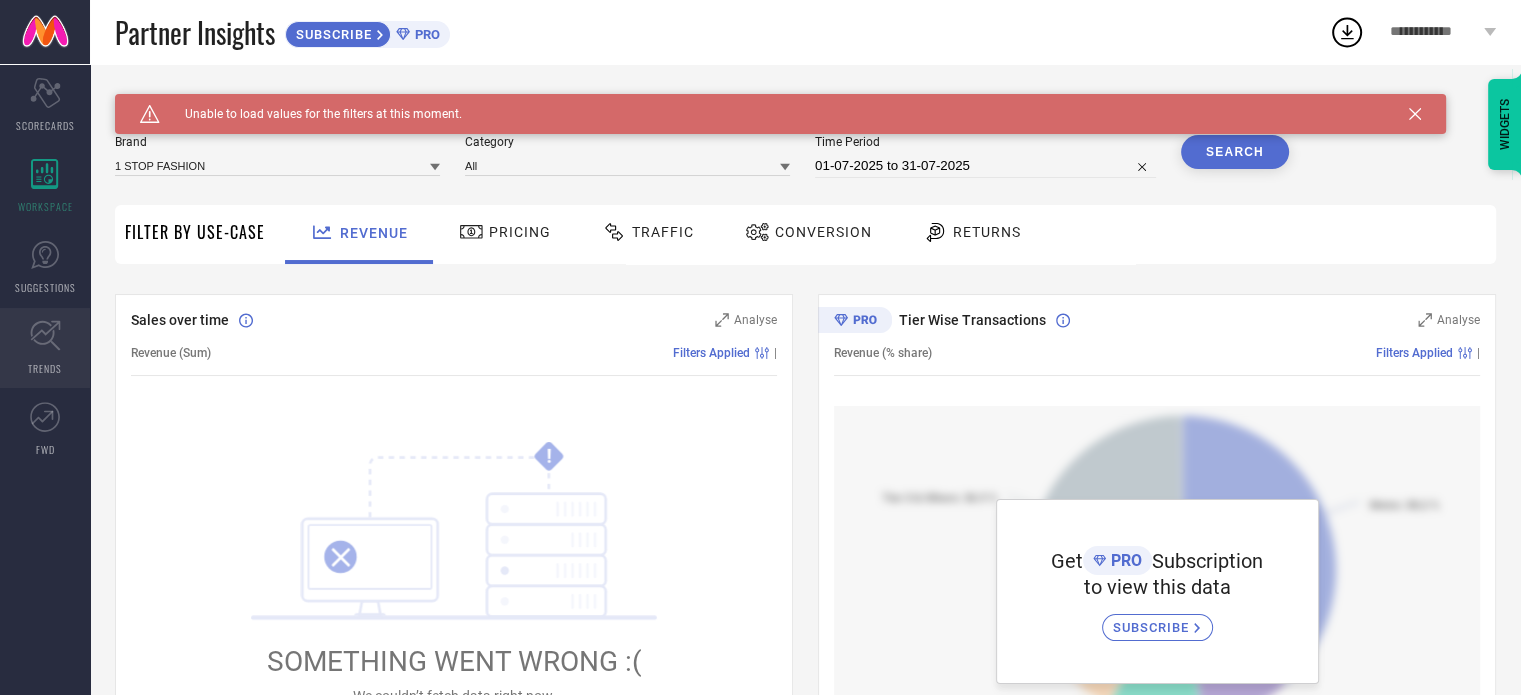 click 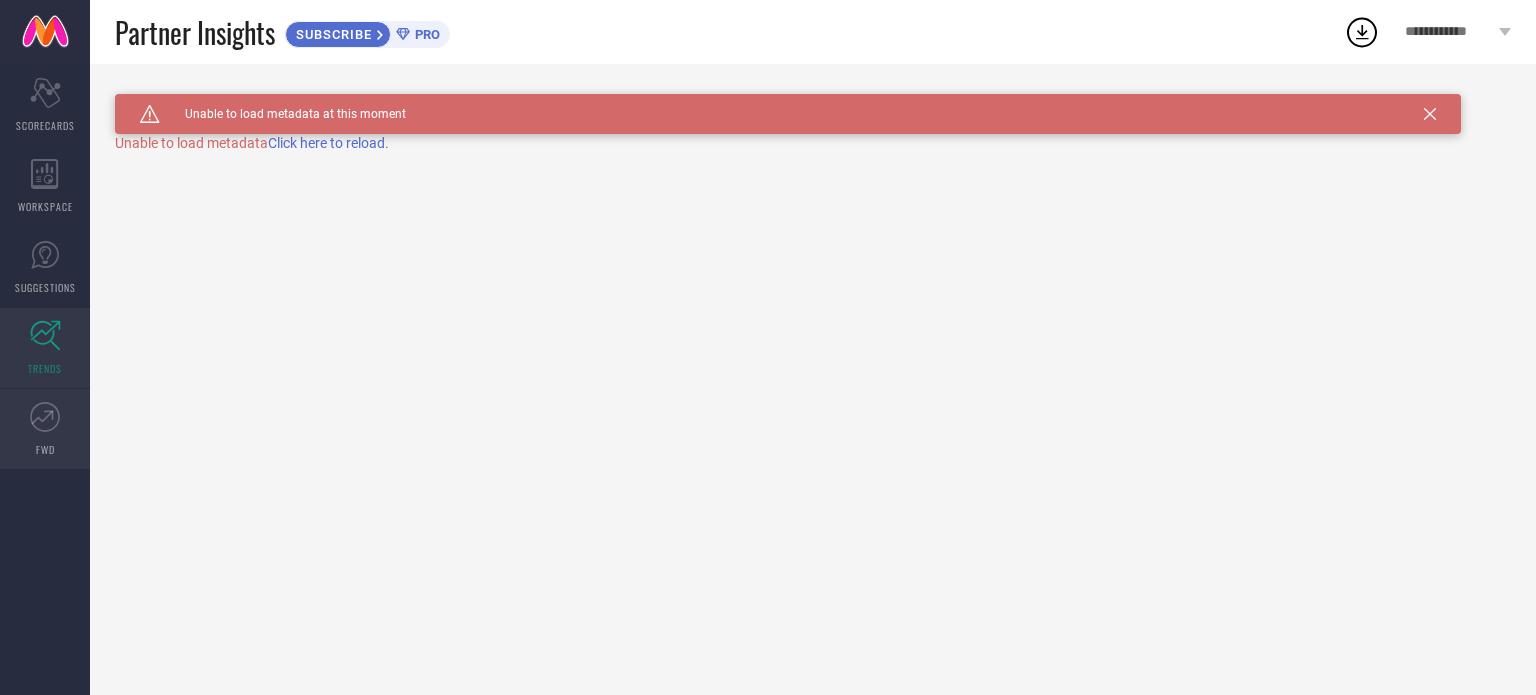 click 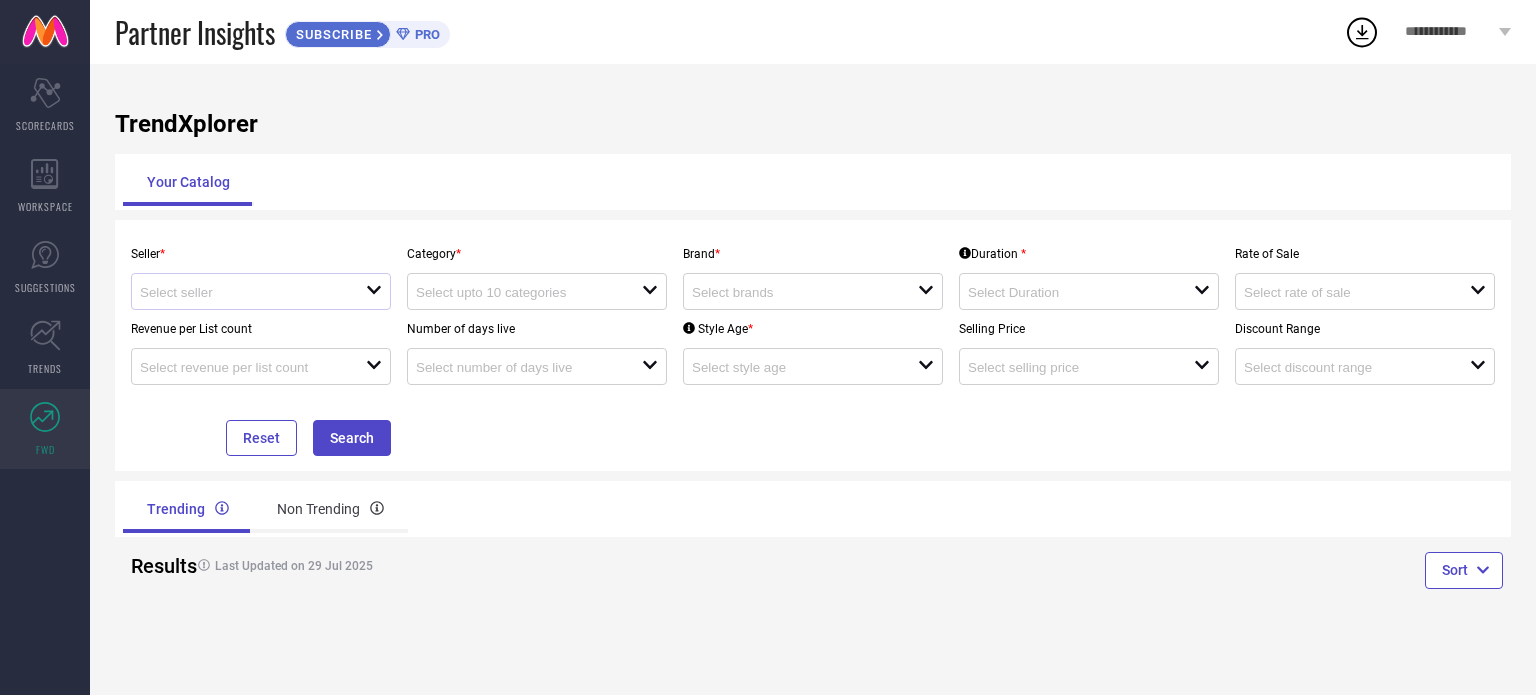 click at bounding box center (253, 291) 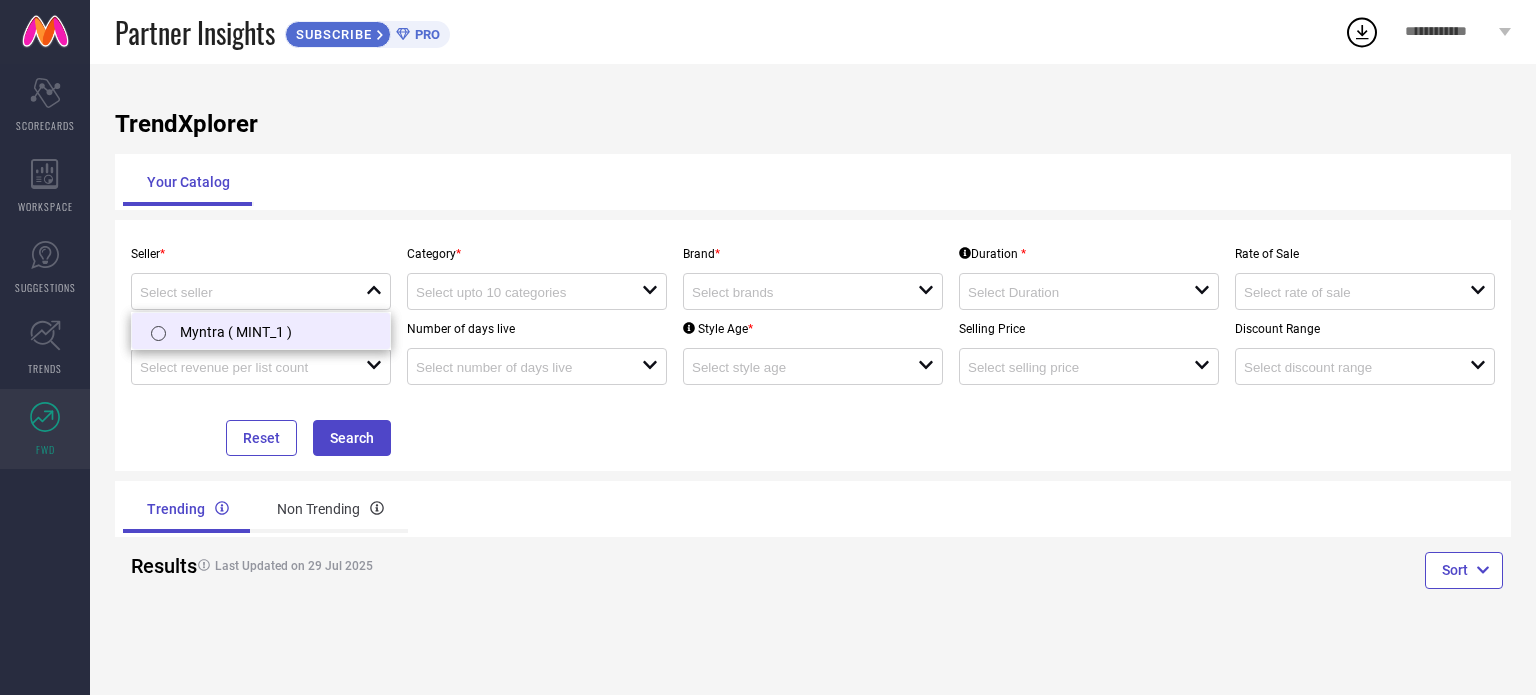 click on "Myntra ( MINT_1 )" at bounding box center (261, 331) 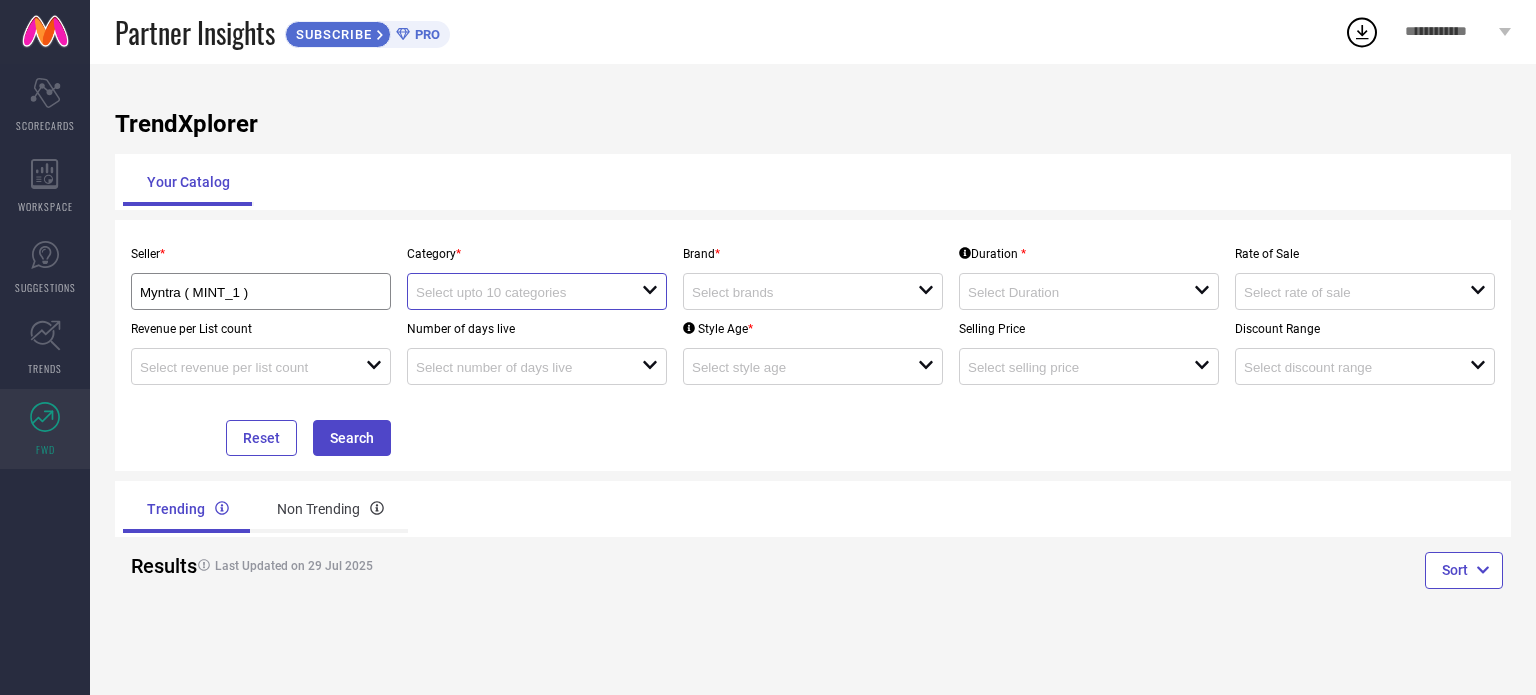 click at bounding box center (517, 292) 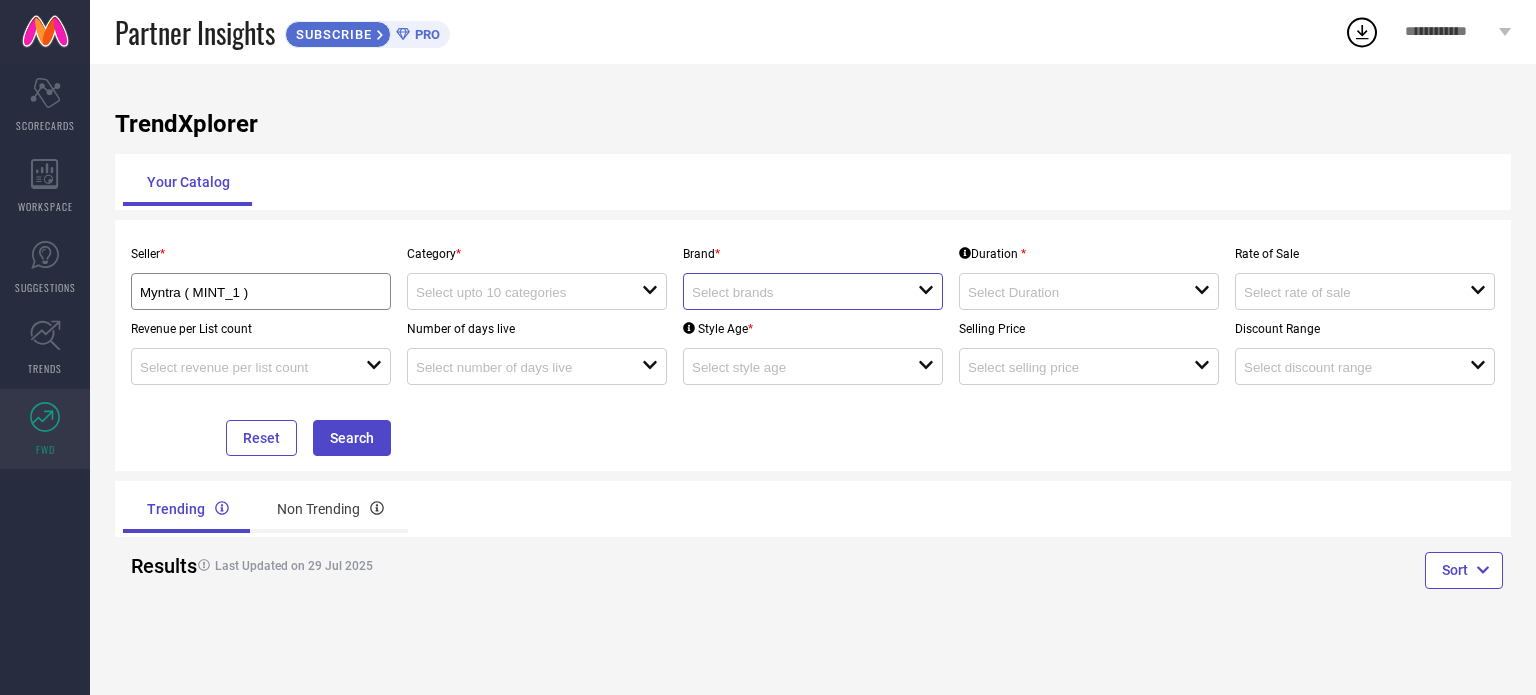 click at bounding box center [793, 292] 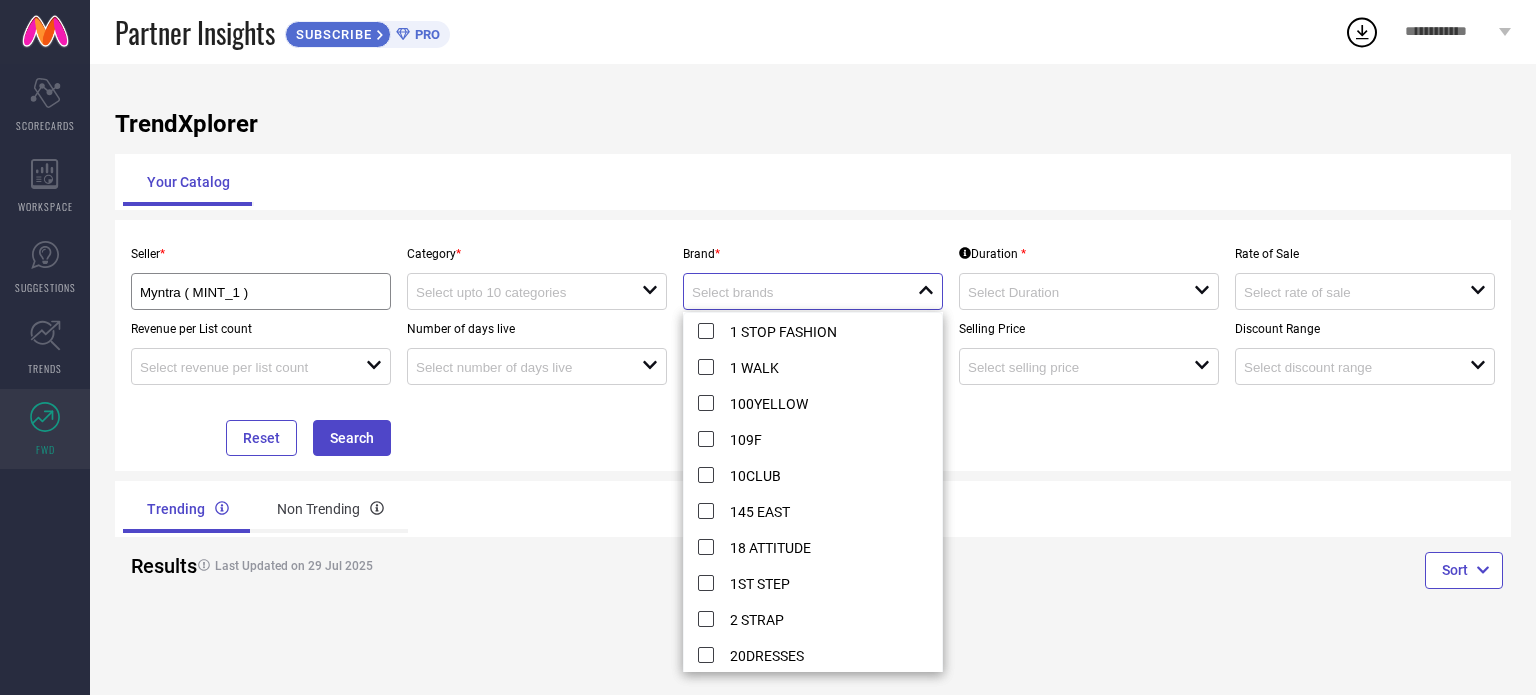 click at bounding box center (793, 292) 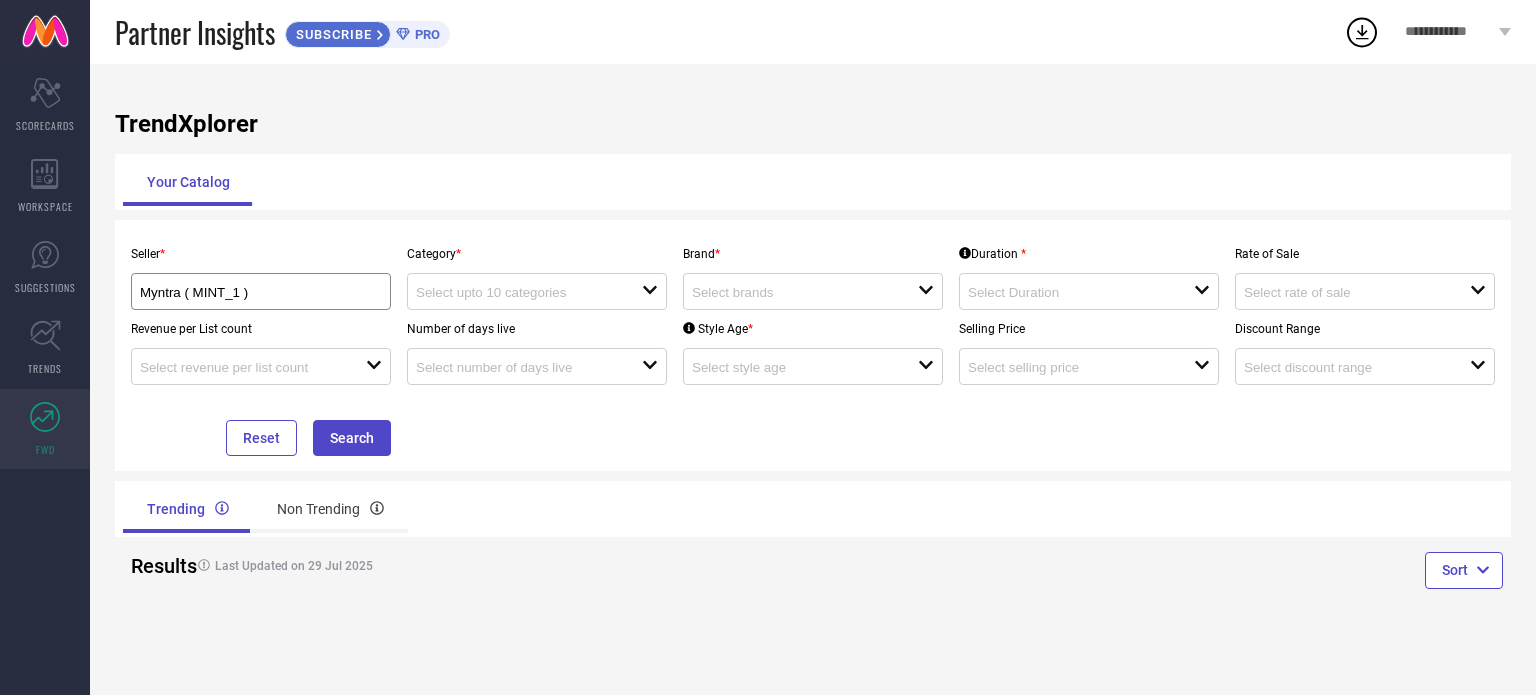 click at bounding box center [45, 32] 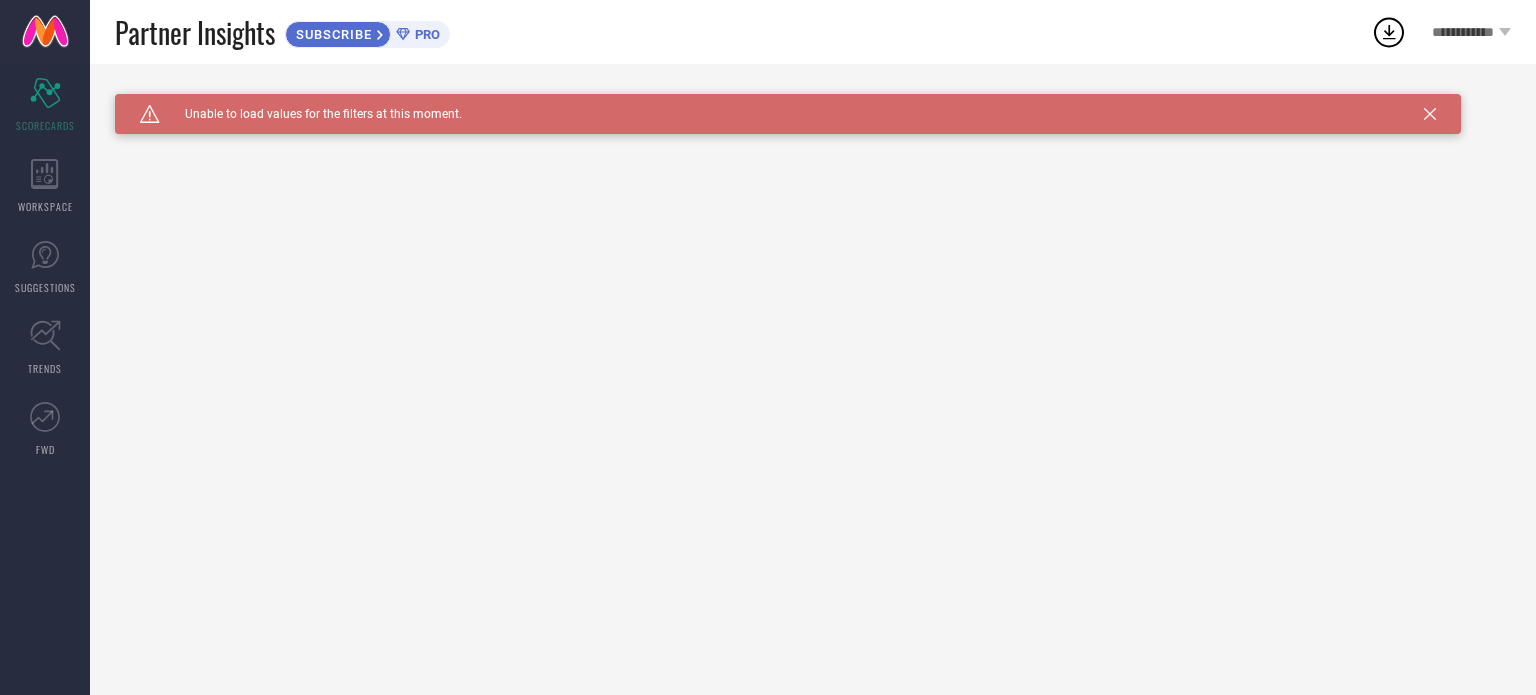 scroll, scrollTop: 0, scrollLeft: 0, axis: both 